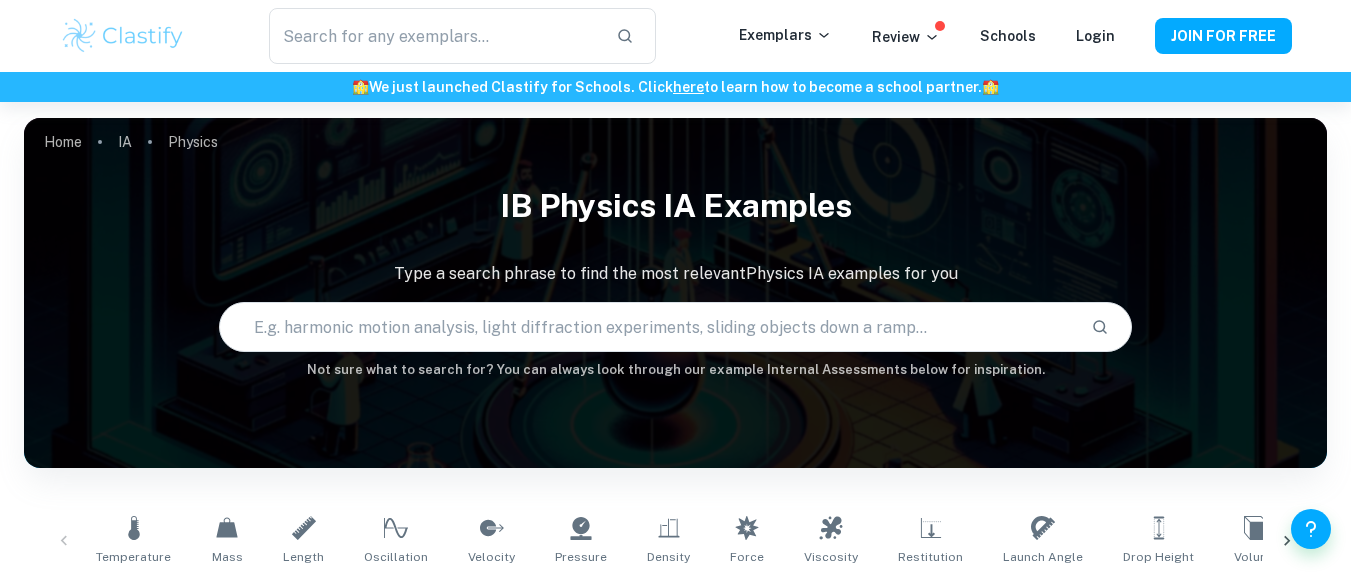 scroll, scrollTop: 0, scrollLeft: 0, axis: both 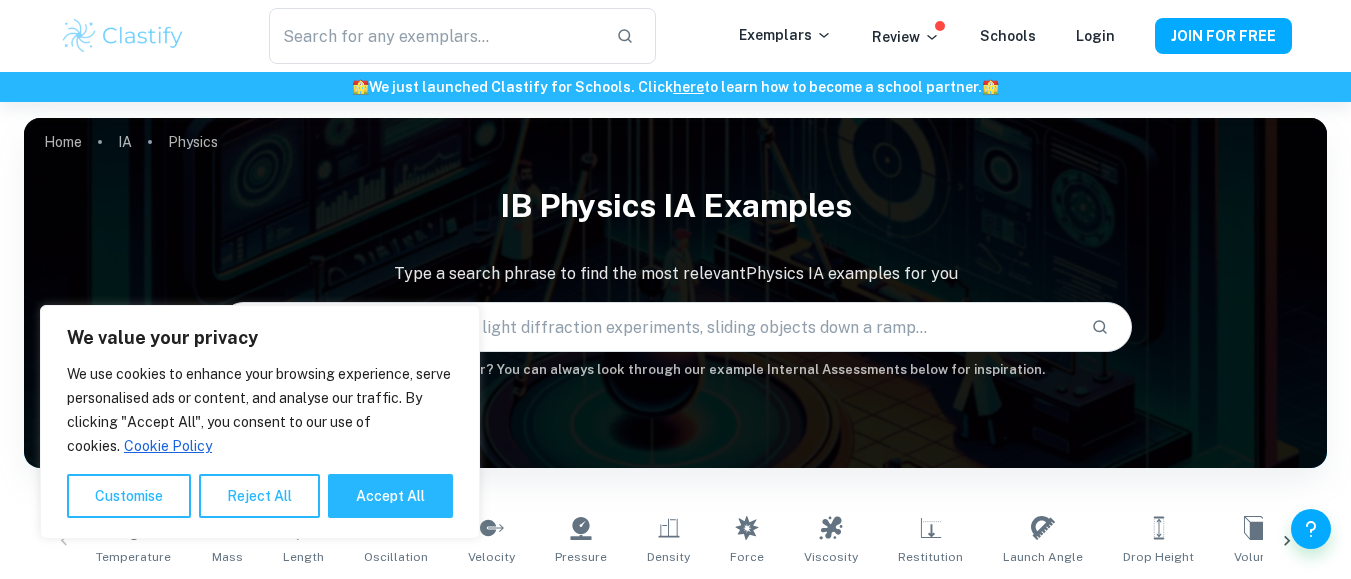 click at bounding box center (647, 327) 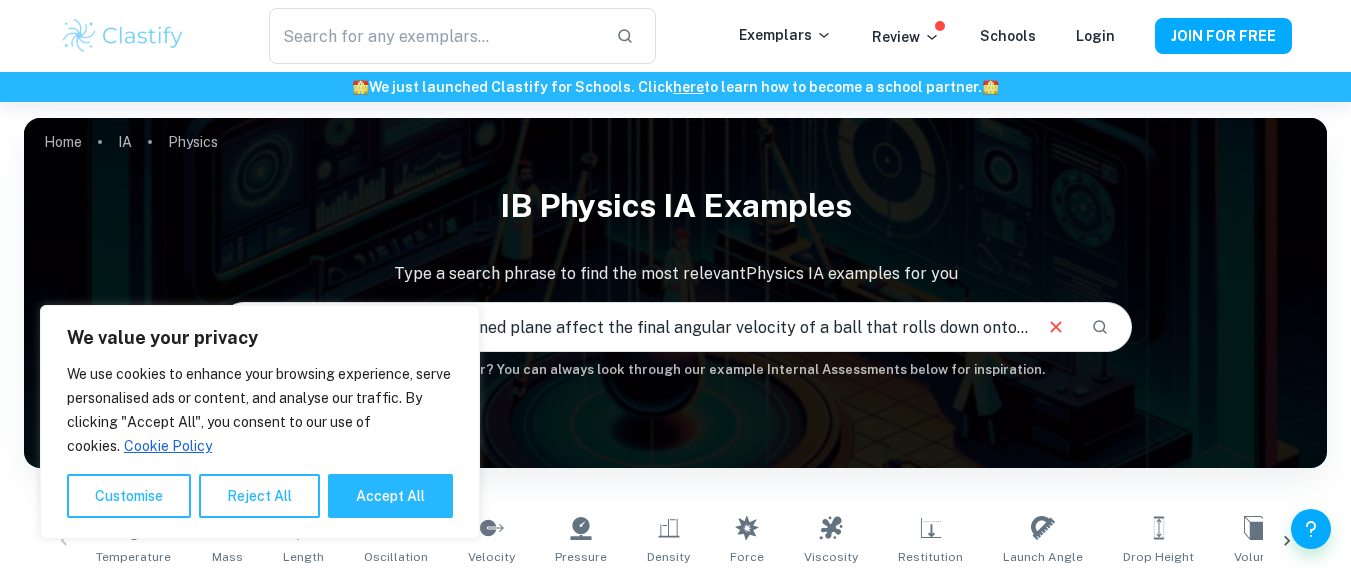 scroll, scrollTop: 0, scrollLeft: 45, axis: horizontal 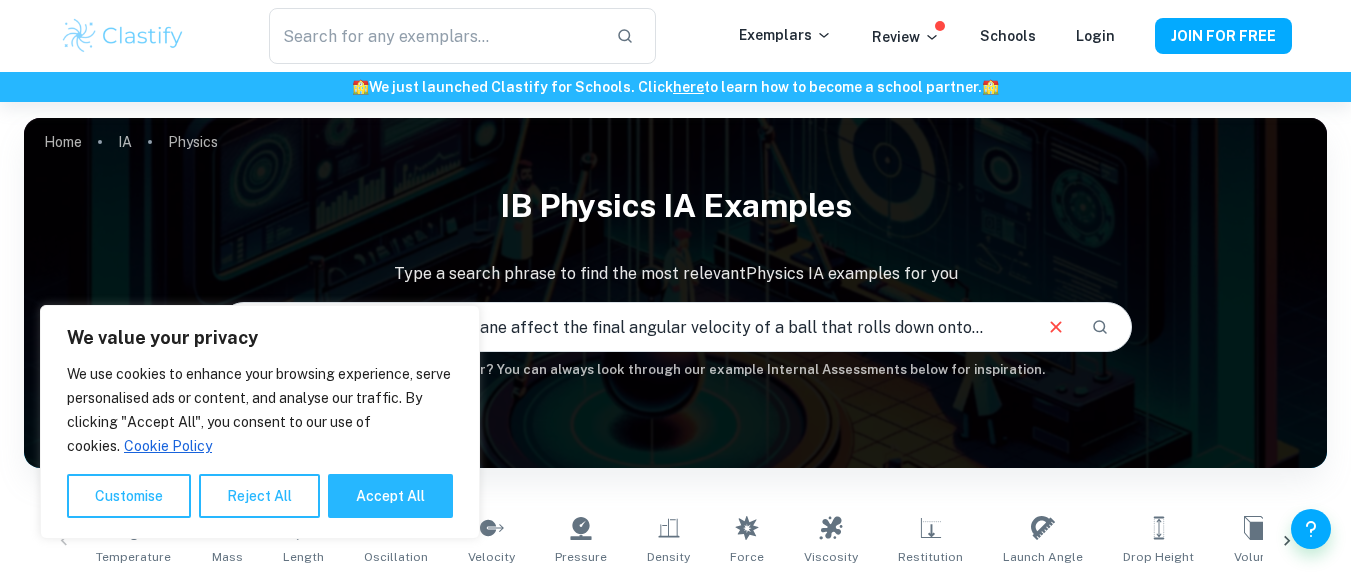 type on "How does the angle of an inclined plane affect the final angular velocity of a ball that rolls down onto the floor?" 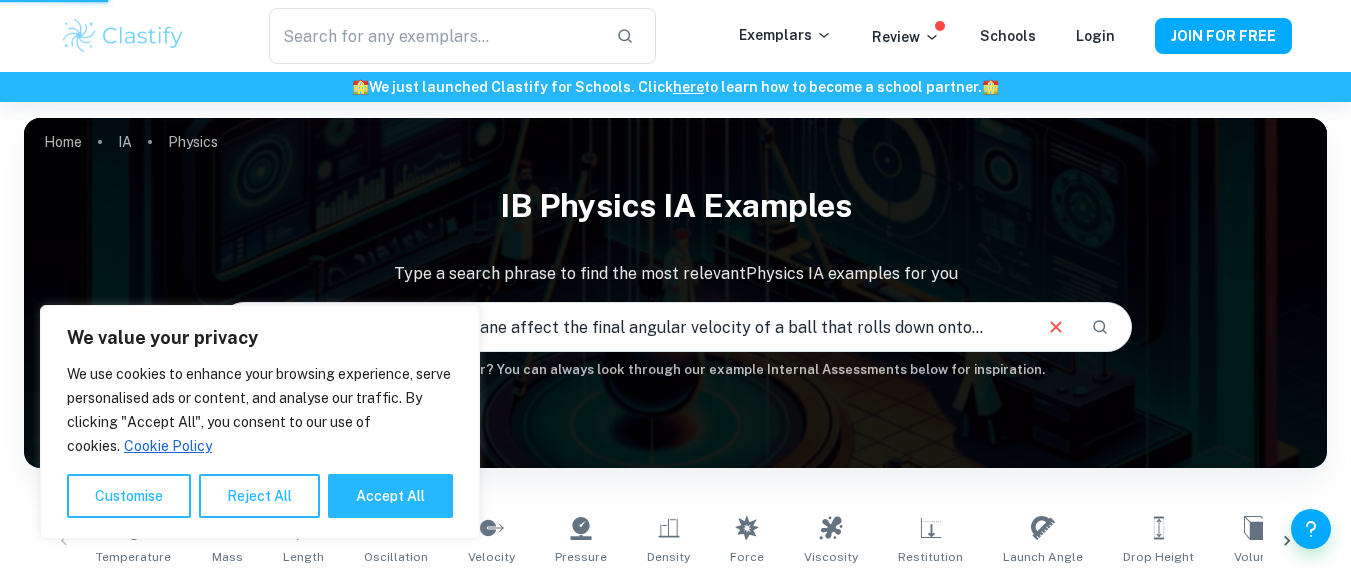 scroll, scrollTop: 0, scrollLeft: 0, axis: both 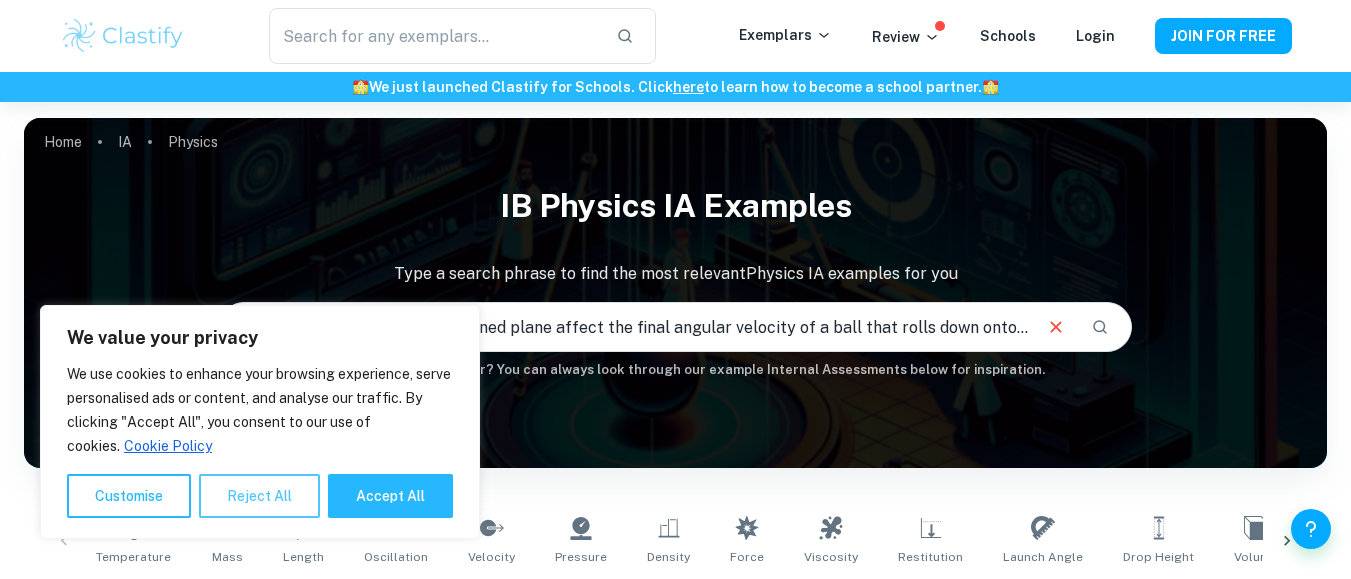 click on "Reject All" at bounding box center [259, 496] 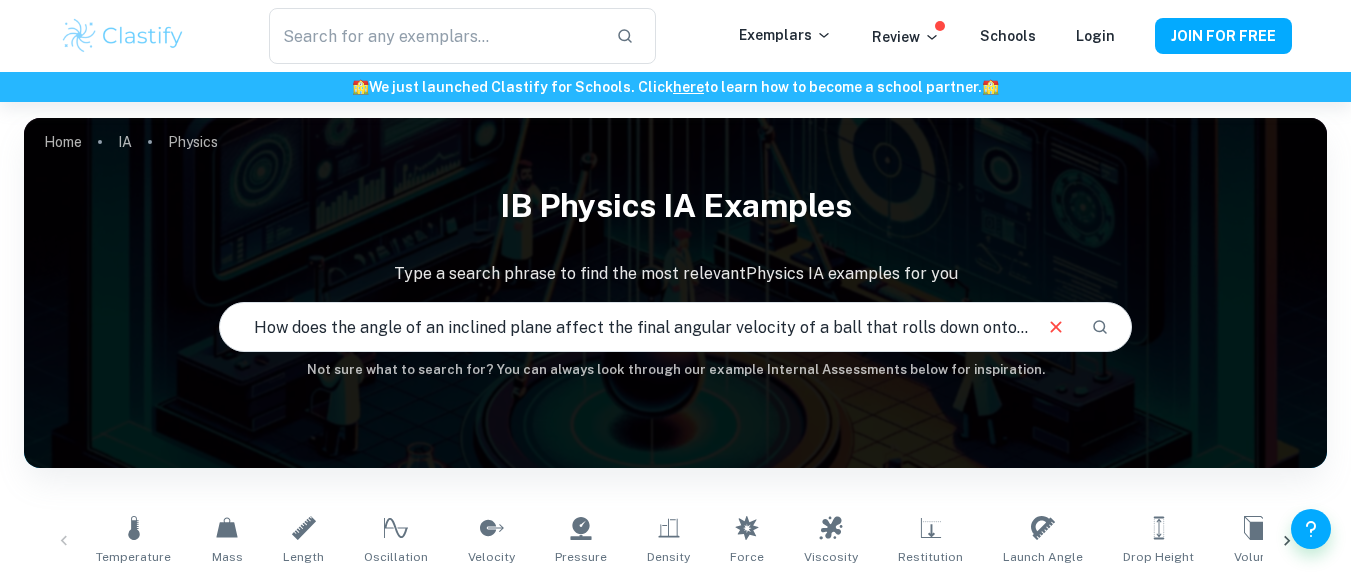 scroll, scrollTop: 507, scrollLeft: 0, axis: vertical 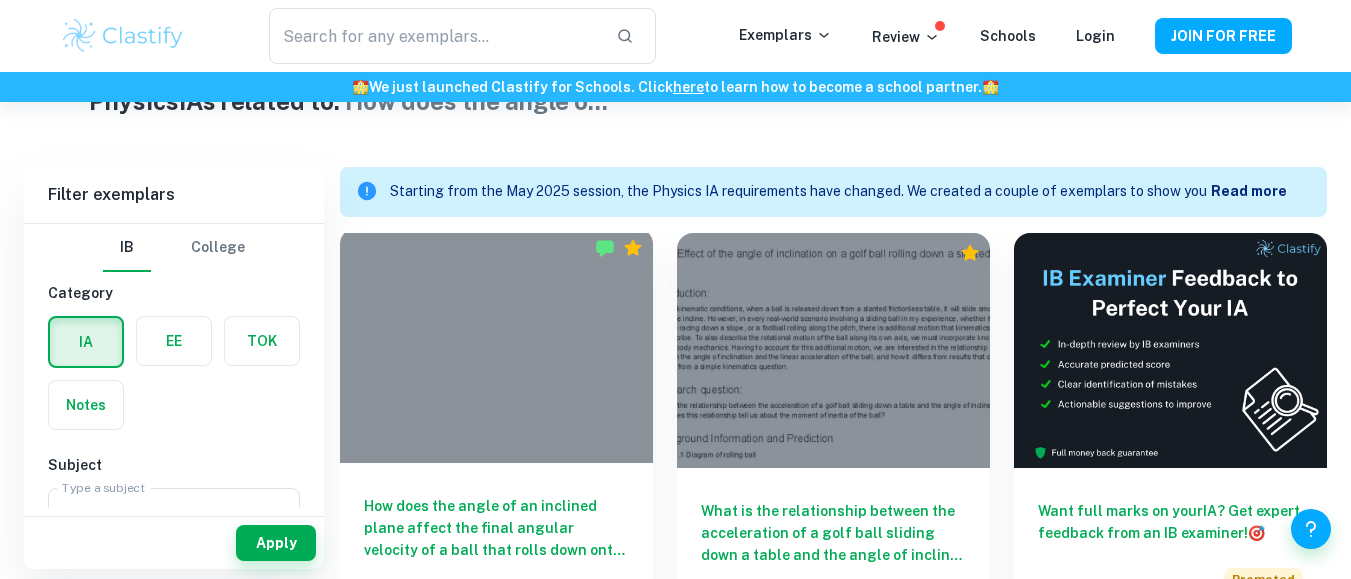 click on "How does the angle of an inclined plane affect the final angular velocity of a ball that rolls down
onto the floor?" at bounding box center [496, 528] 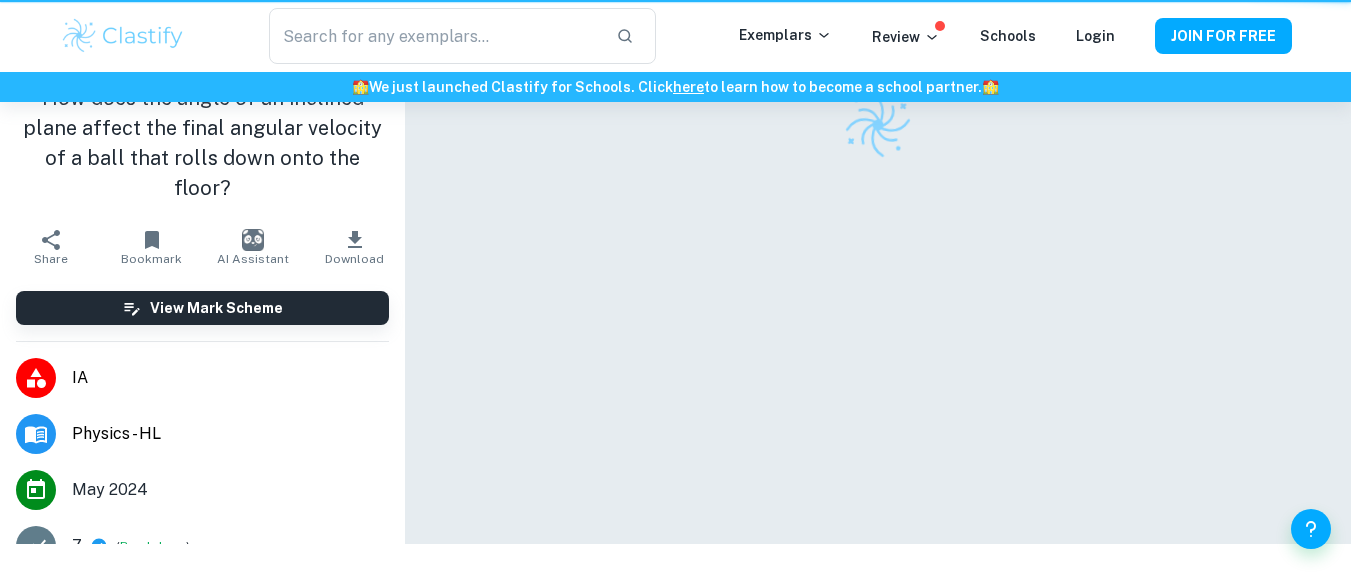 scroll, scrollTop: 0, scrollLeft: 0, axis: both 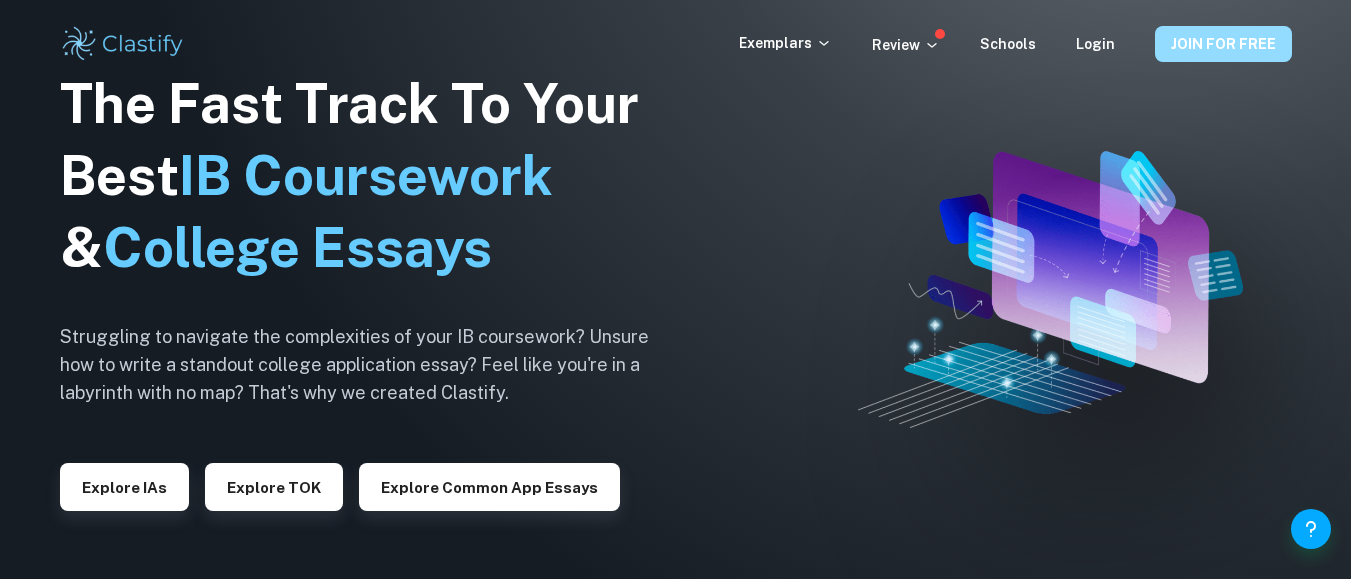 click on "JOIN FOR FREE" at bounding box center (1223, 44) 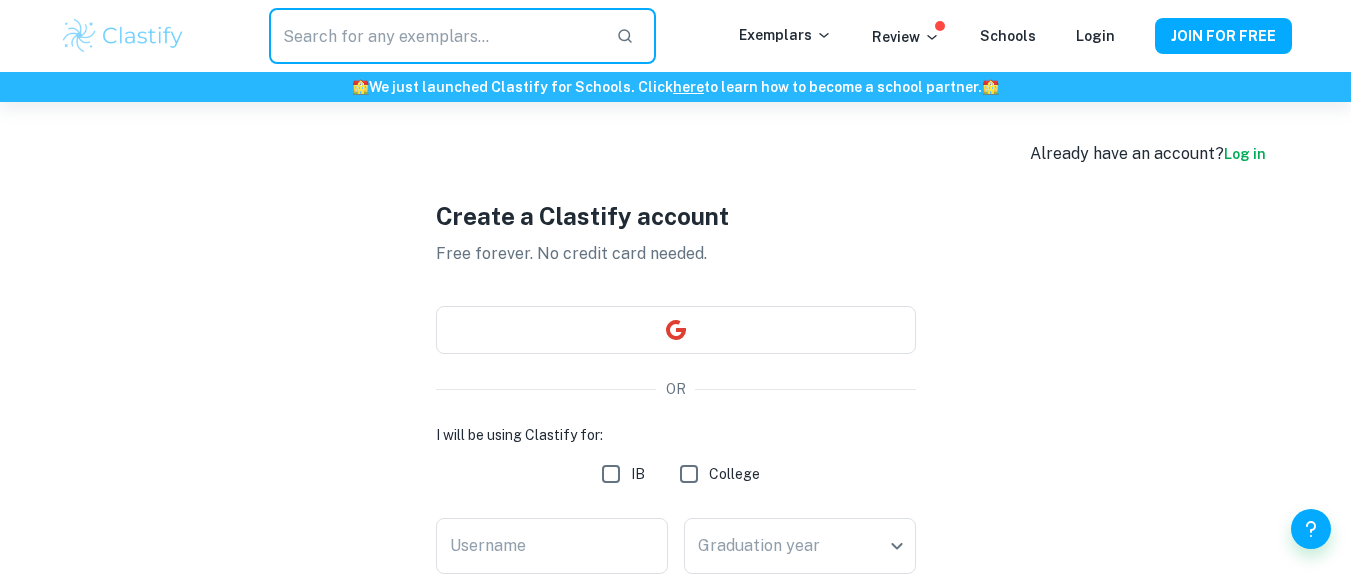 click at bounding box center [434, 36] 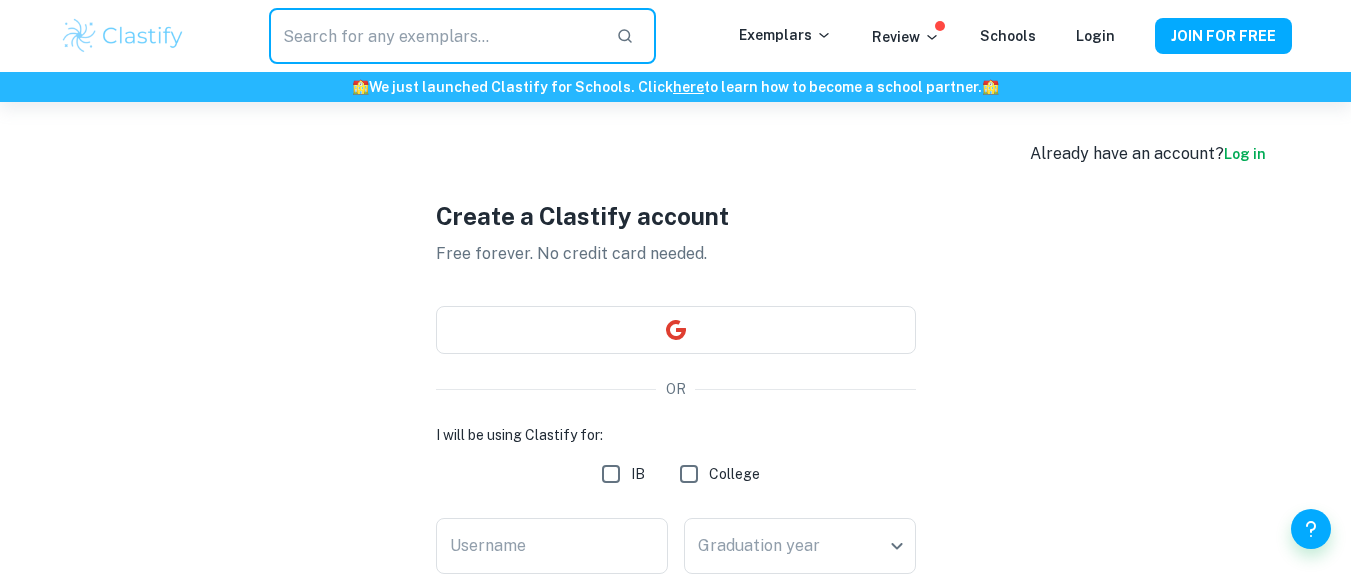 paste on "How does the angle of an inclined plane affect the final angular velocity of a ball that rolls down onto the floor?" 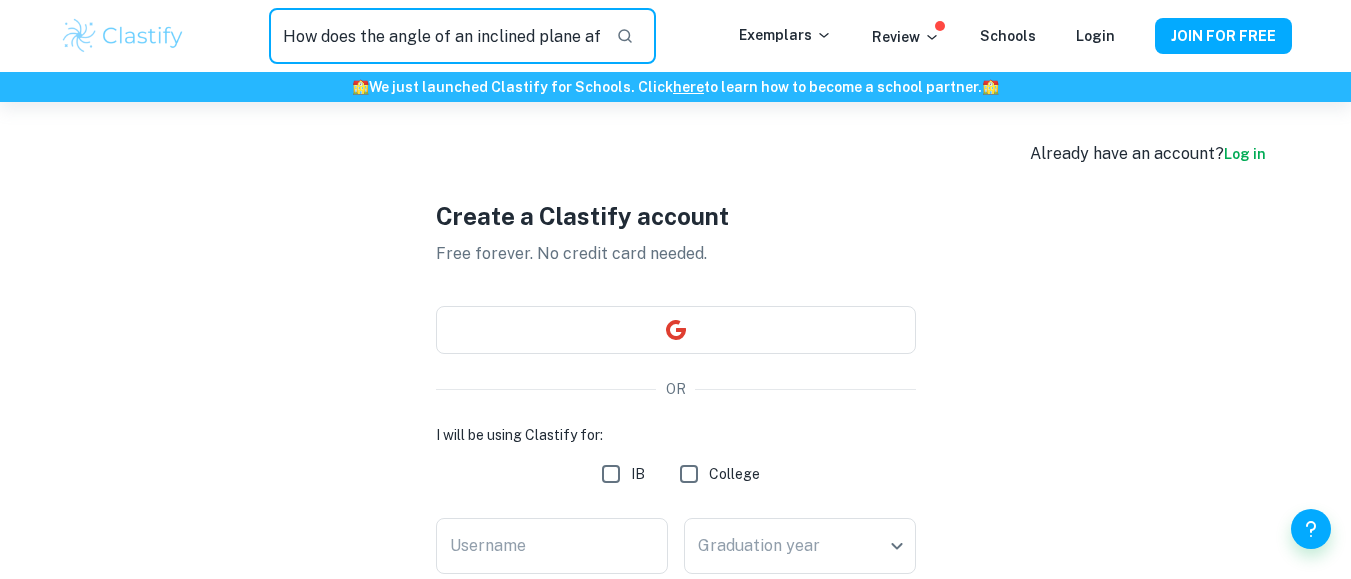 scroll, scrollTop: 0, scrollLeft: 495, axis: horizontal 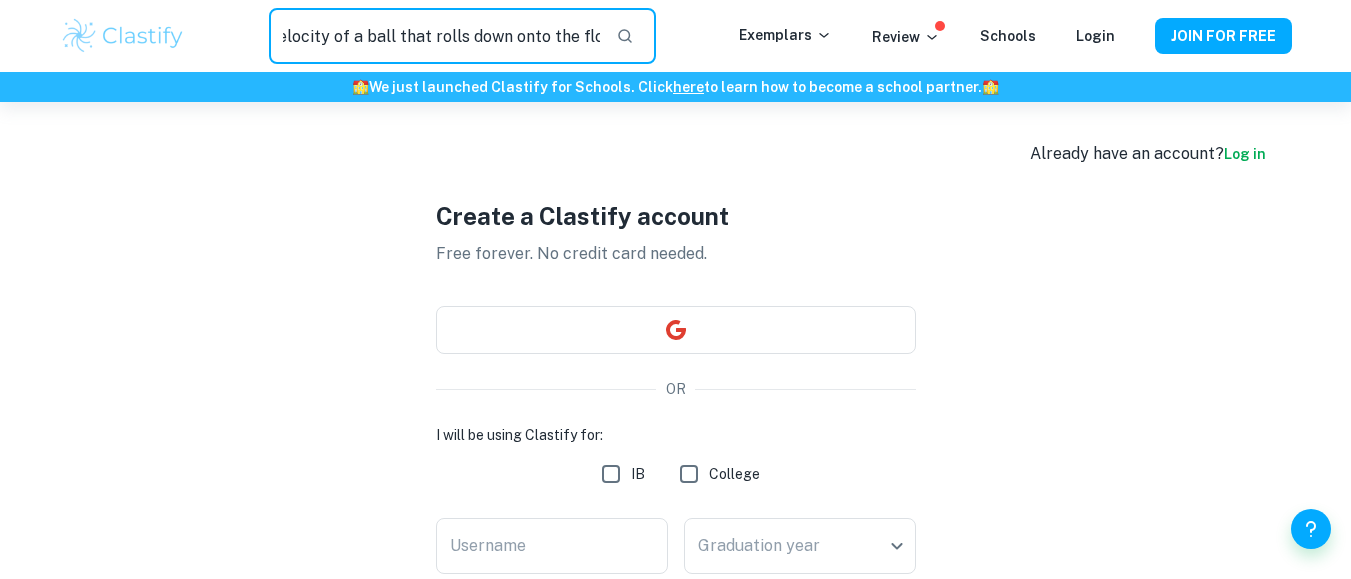 type on "How does the angle of an inclined plane affect the final angular velocity of a ball that rolls down onto the floor?" 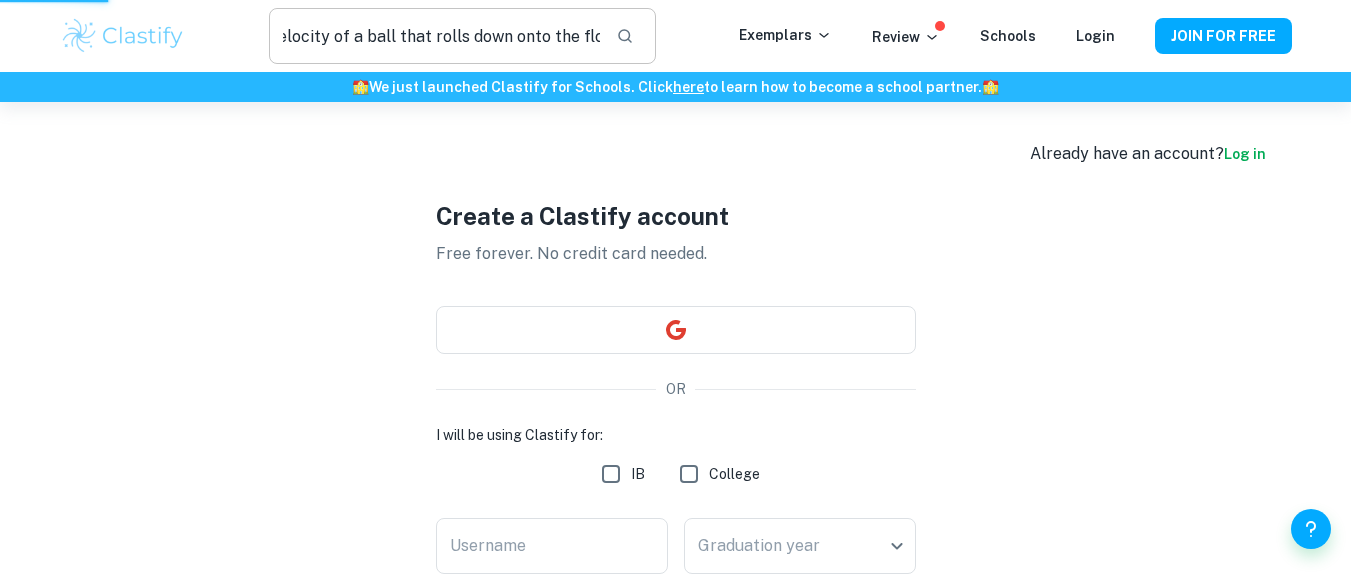 scroll, scrollTop: 0, scrollLeft: 0, axis: both 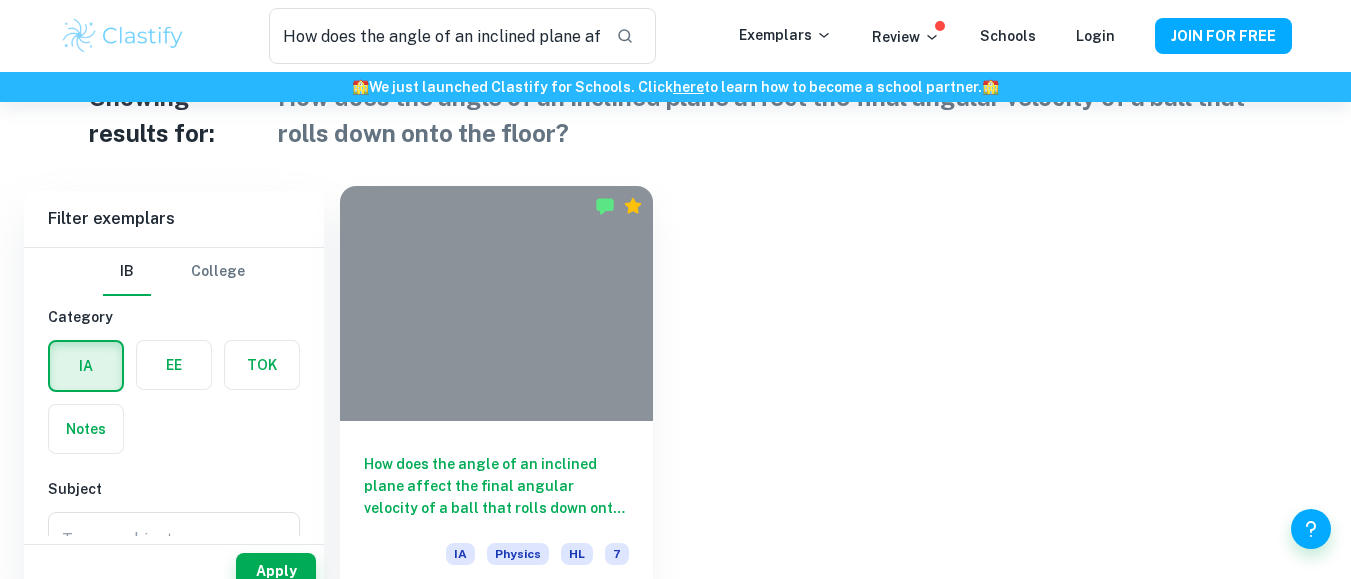 click at bounding box center [496, 303] 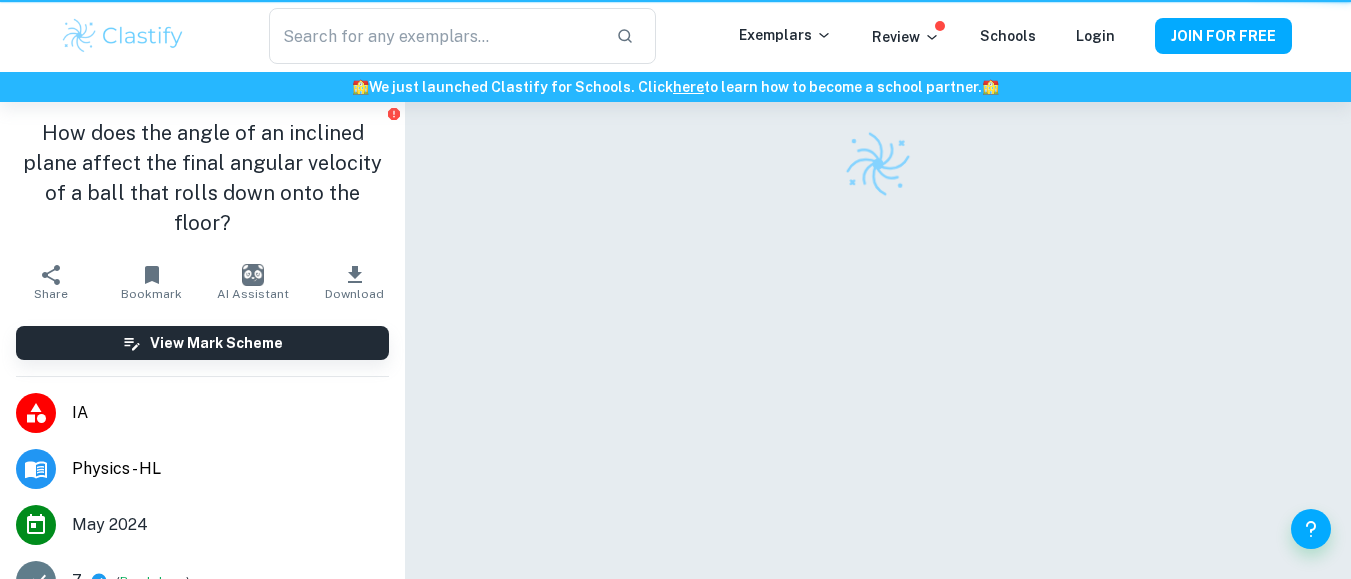 scroll, scrollTop: 0, scrollLeft: 0, axis: both 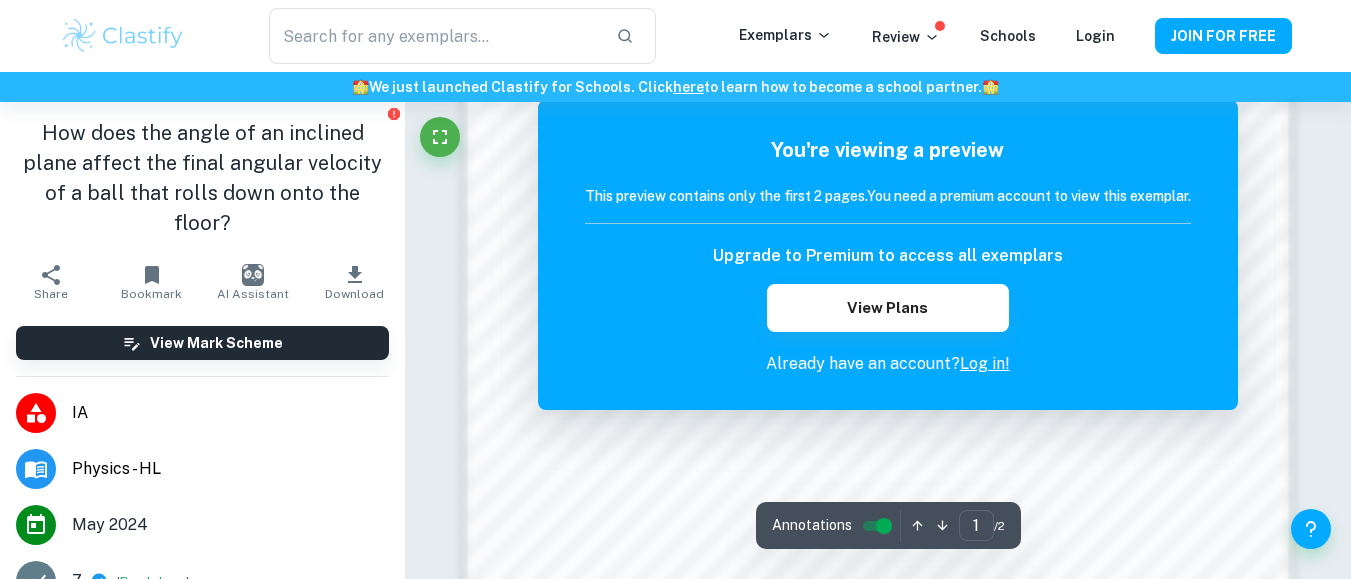 type on "How does the angle of an inclined plane affect the final angular velocity of a ball that rolls down onto the floor?" 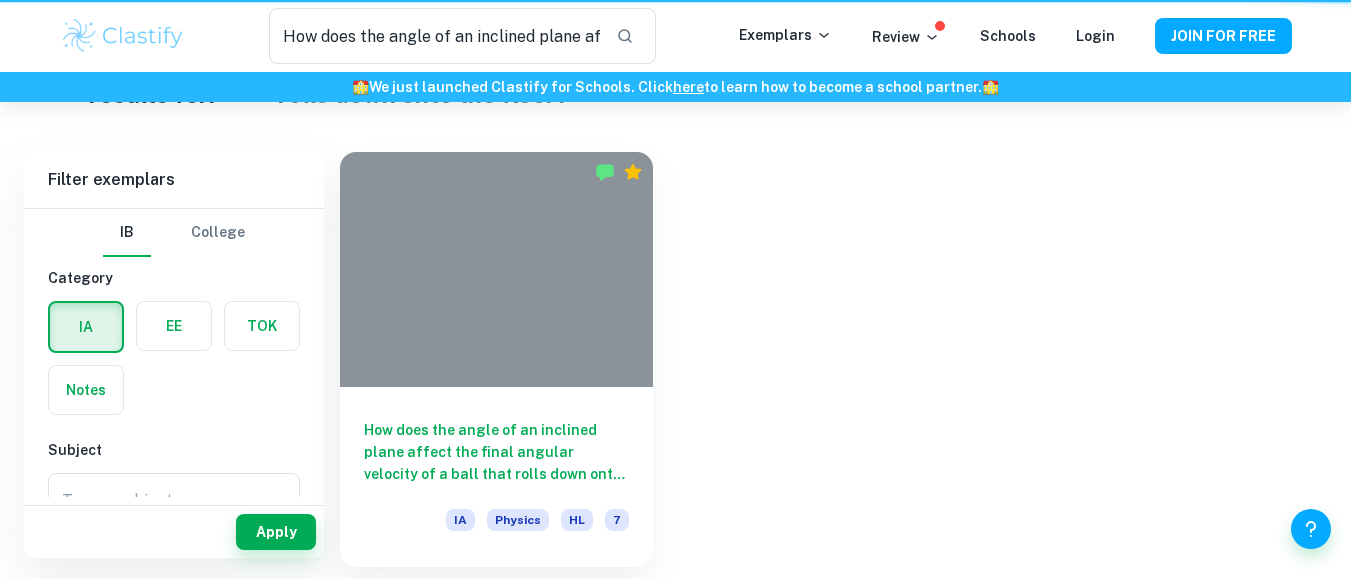 scroll, scrollTop: 63, scrollLeft: 0, axis: vertical 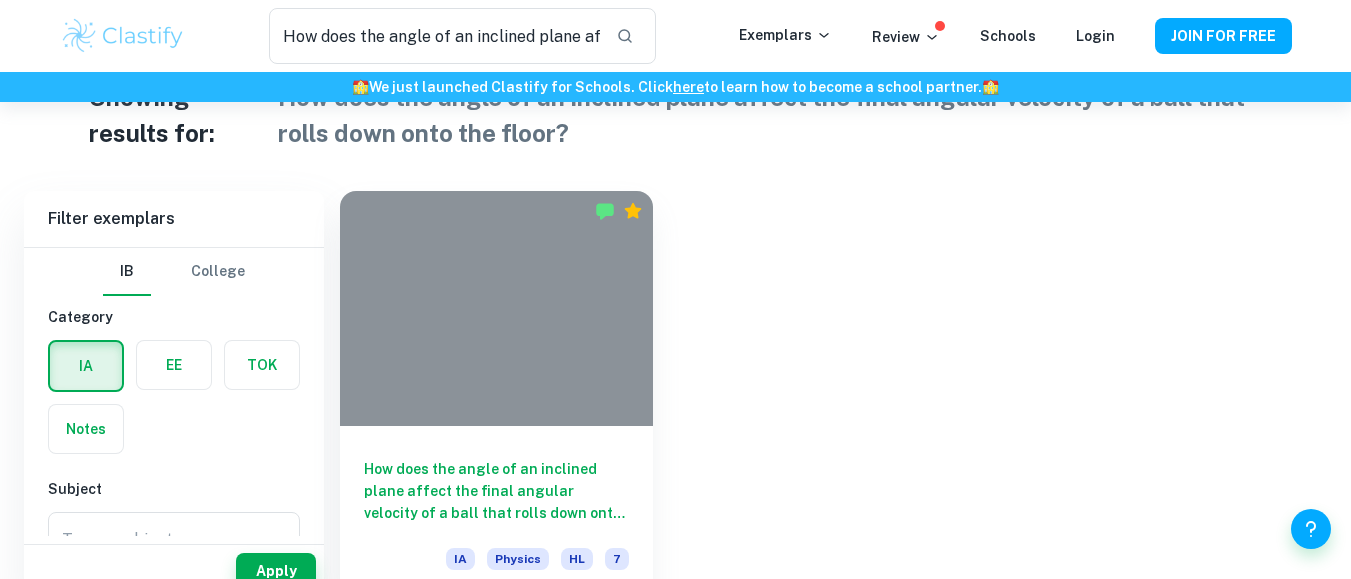 type 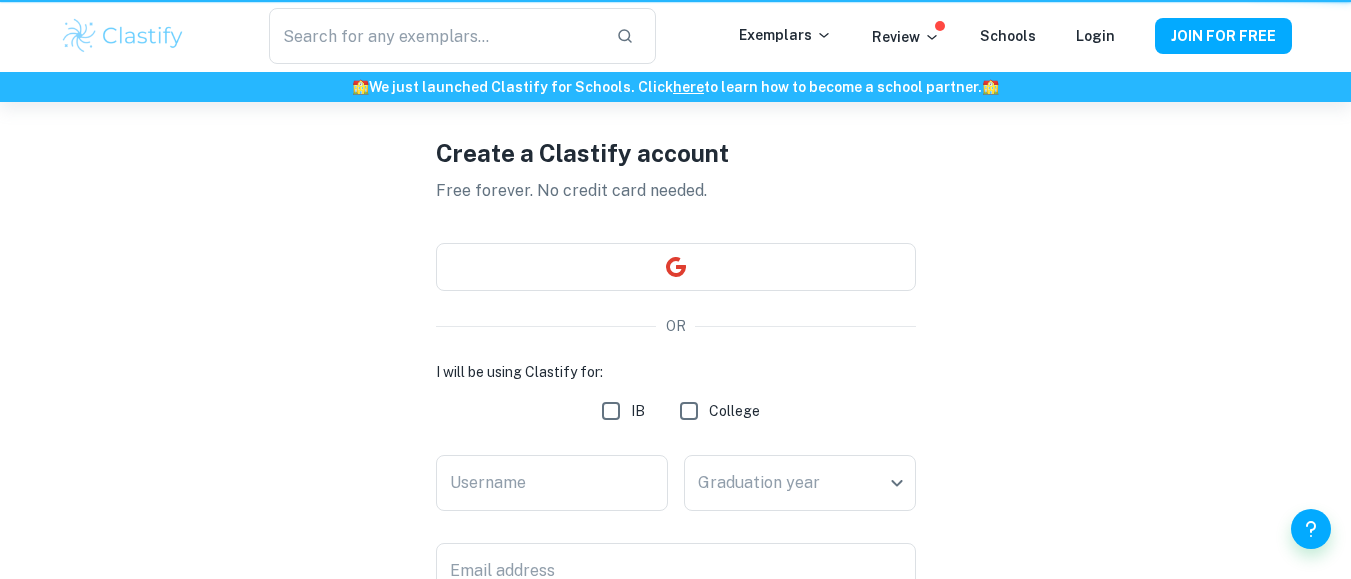 scroll, scrollTop: 0, scrollLeft: 0, axis: both 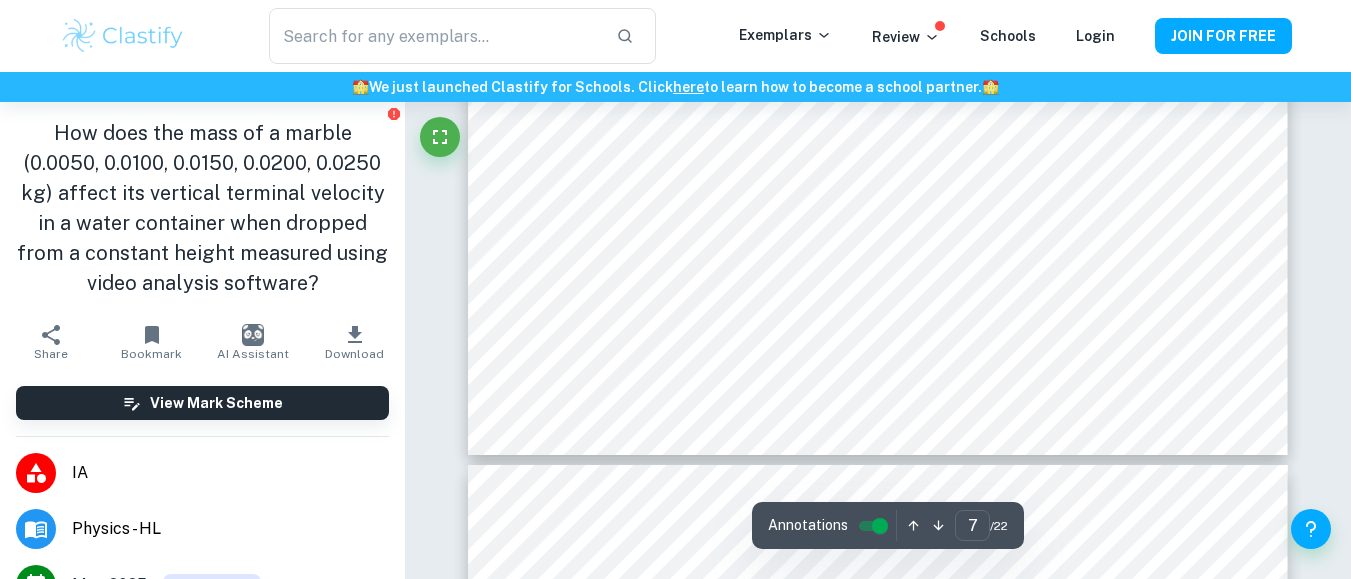 type on "8" 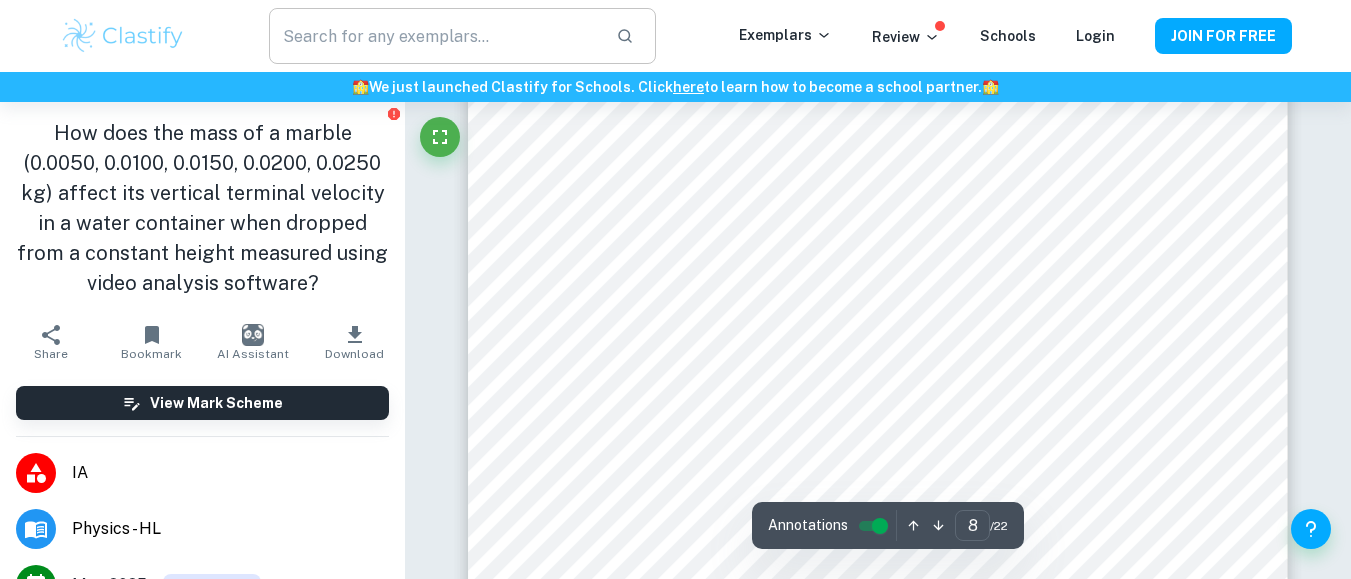 scroll, scrollTop: 9119, scrollLeft: 0, axis: vertical 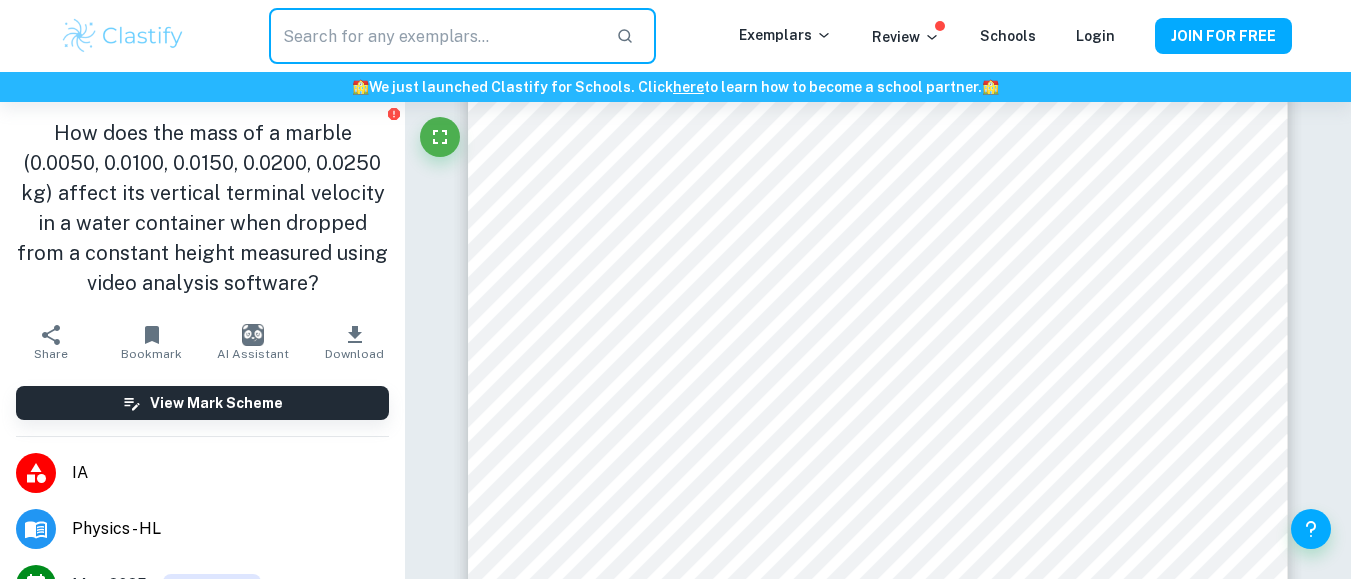 click at bounding box center (434, 36) 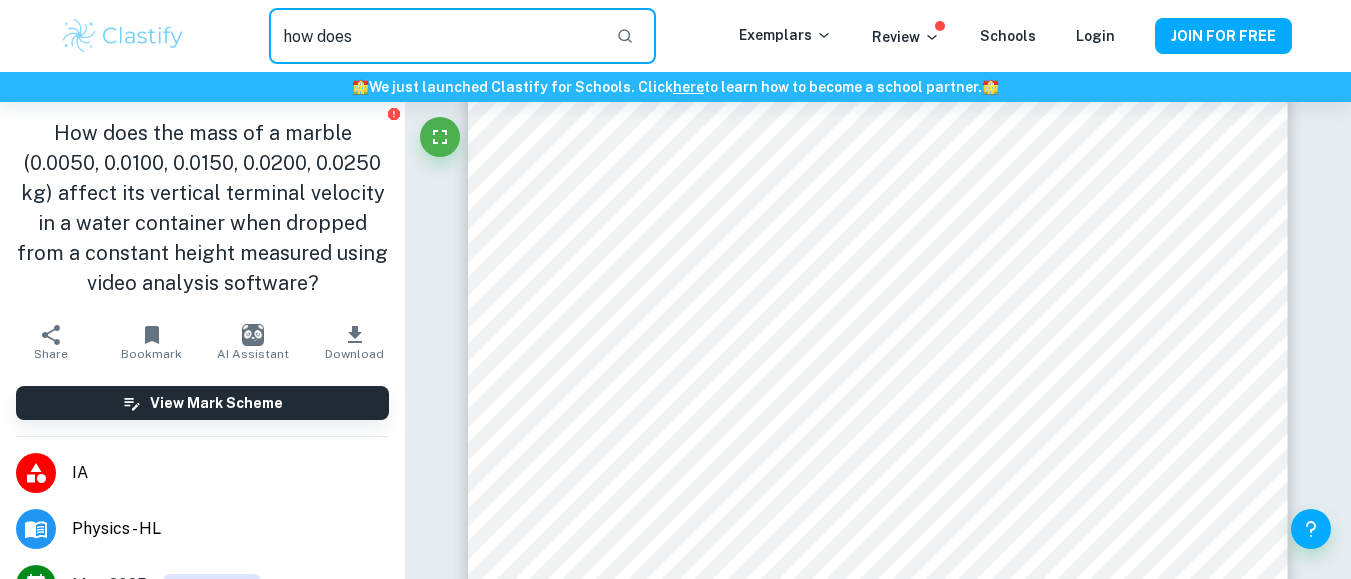 type on "how does" 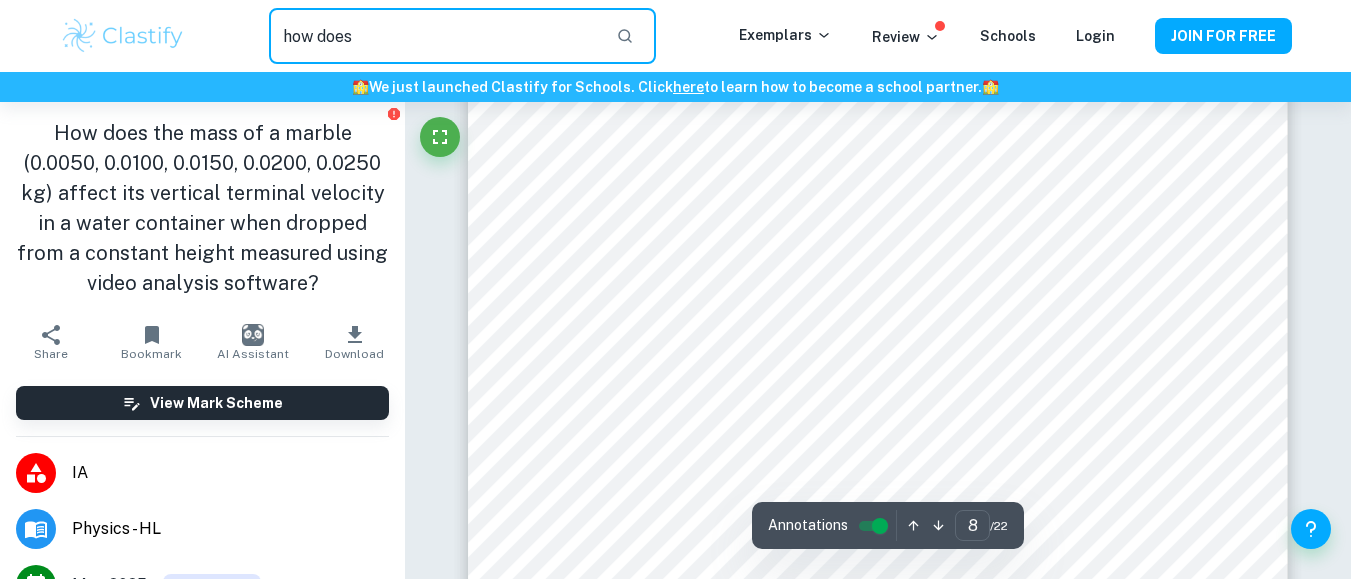scroll, scrollTop: 8773, scrollLeft: 0, axis: vertical 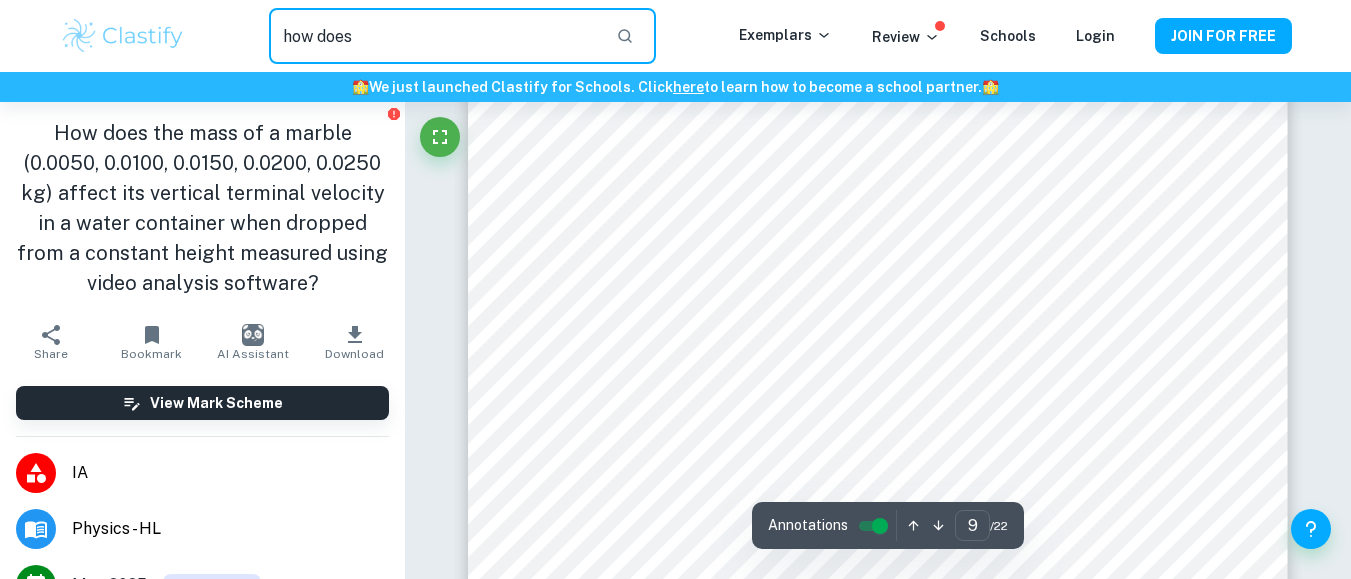 type on "10" 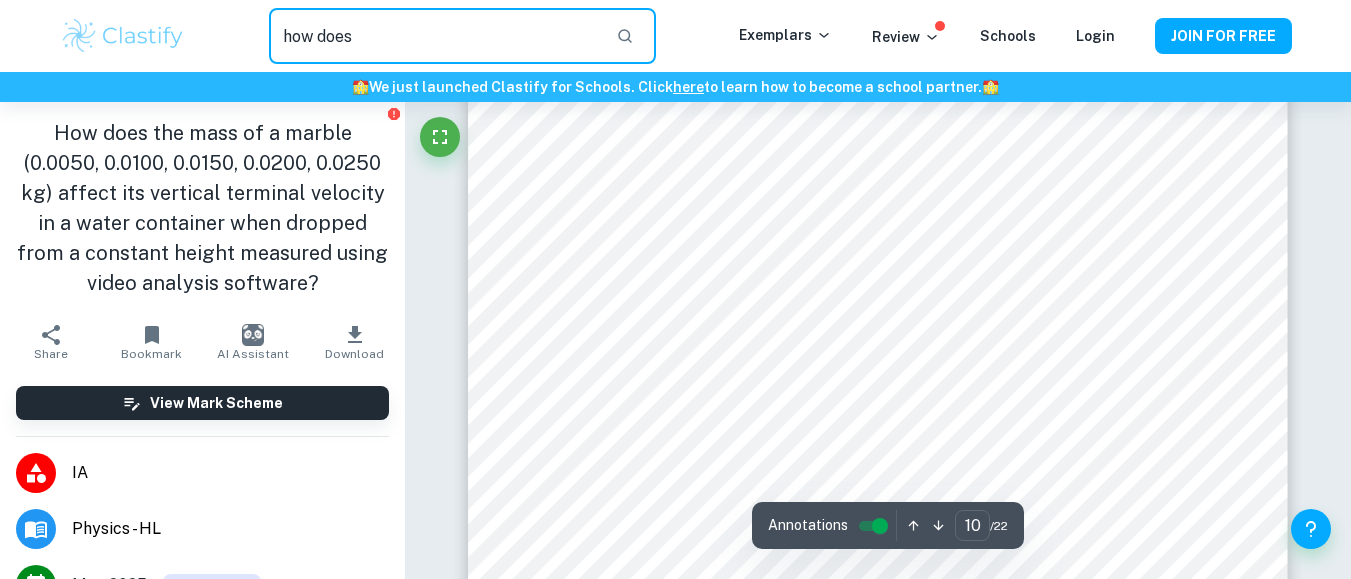 scroll, scrollTop: 11543, scrollLeft: 0, axis: vertical 